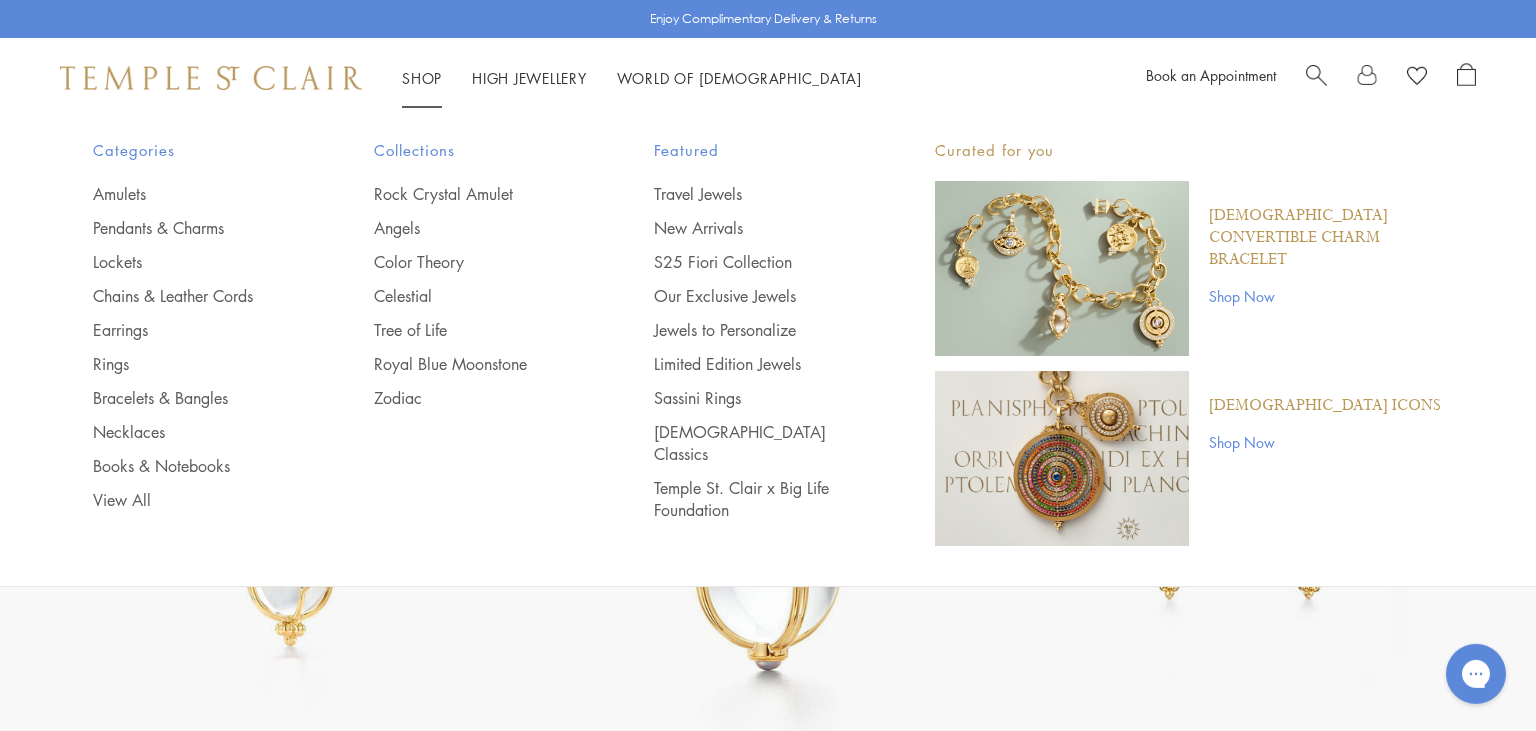 scroll, scrollTop: 0, scrollLeft: 0, axis: both 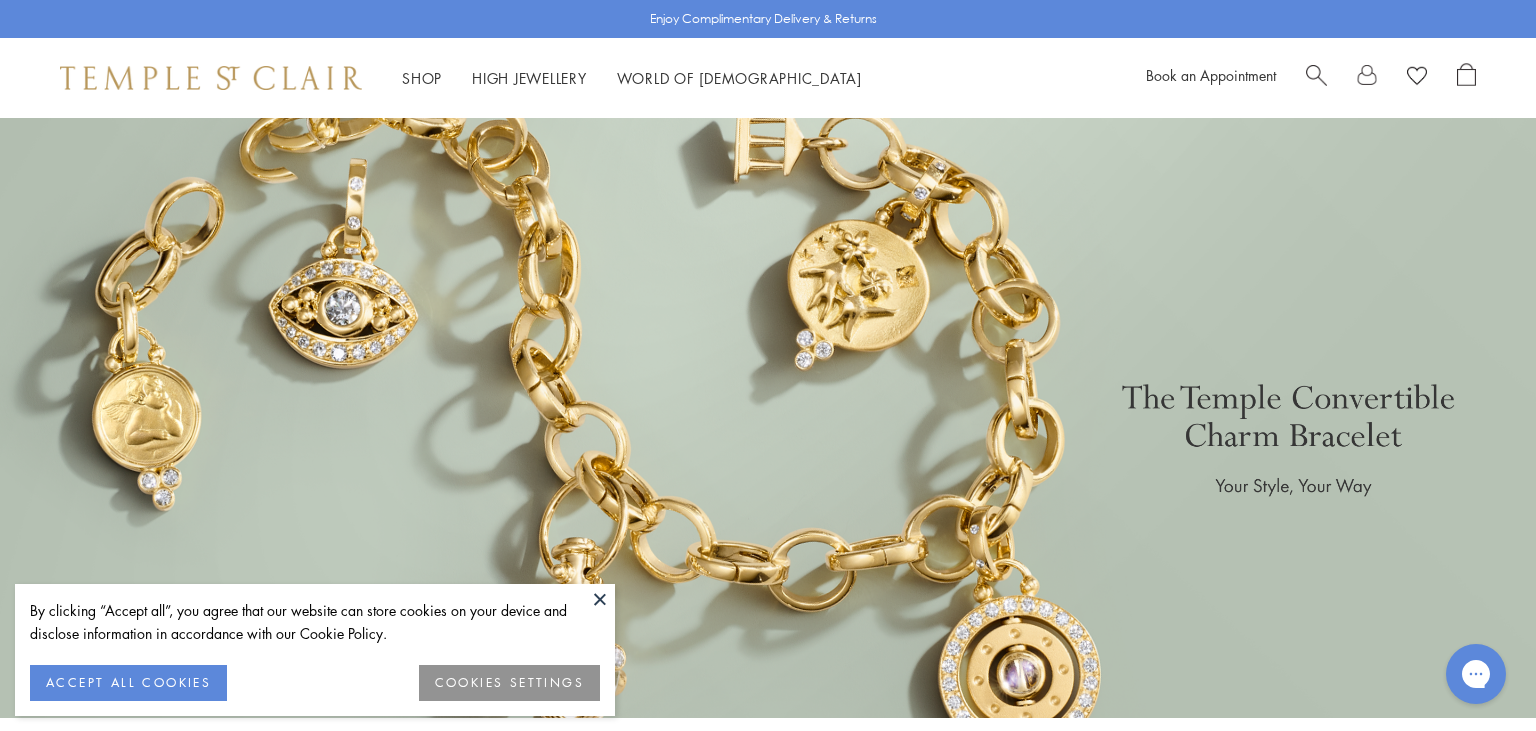 click at bounding box center [600, 599] 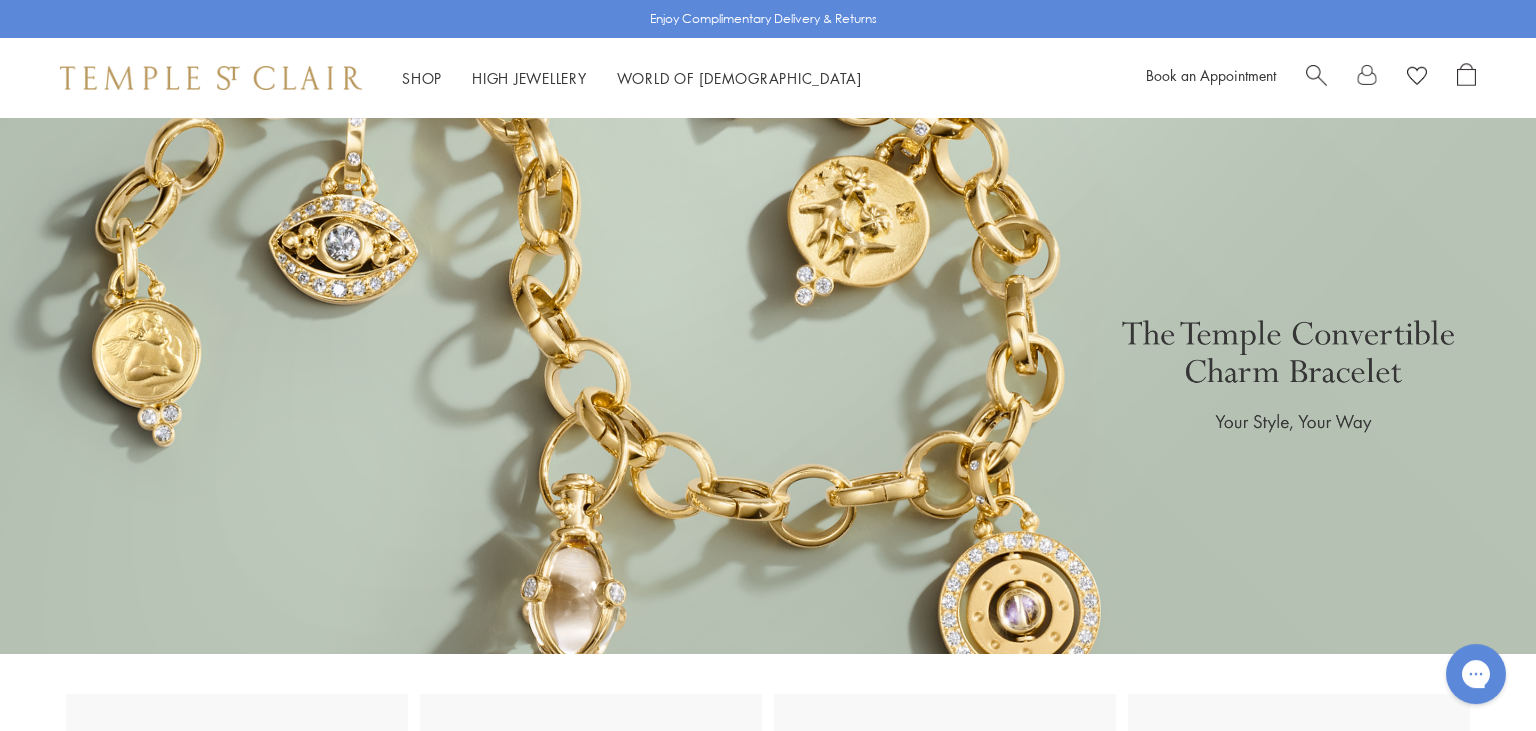 scroll, scrollTop: 0, scrollLeft: 0, axis: both 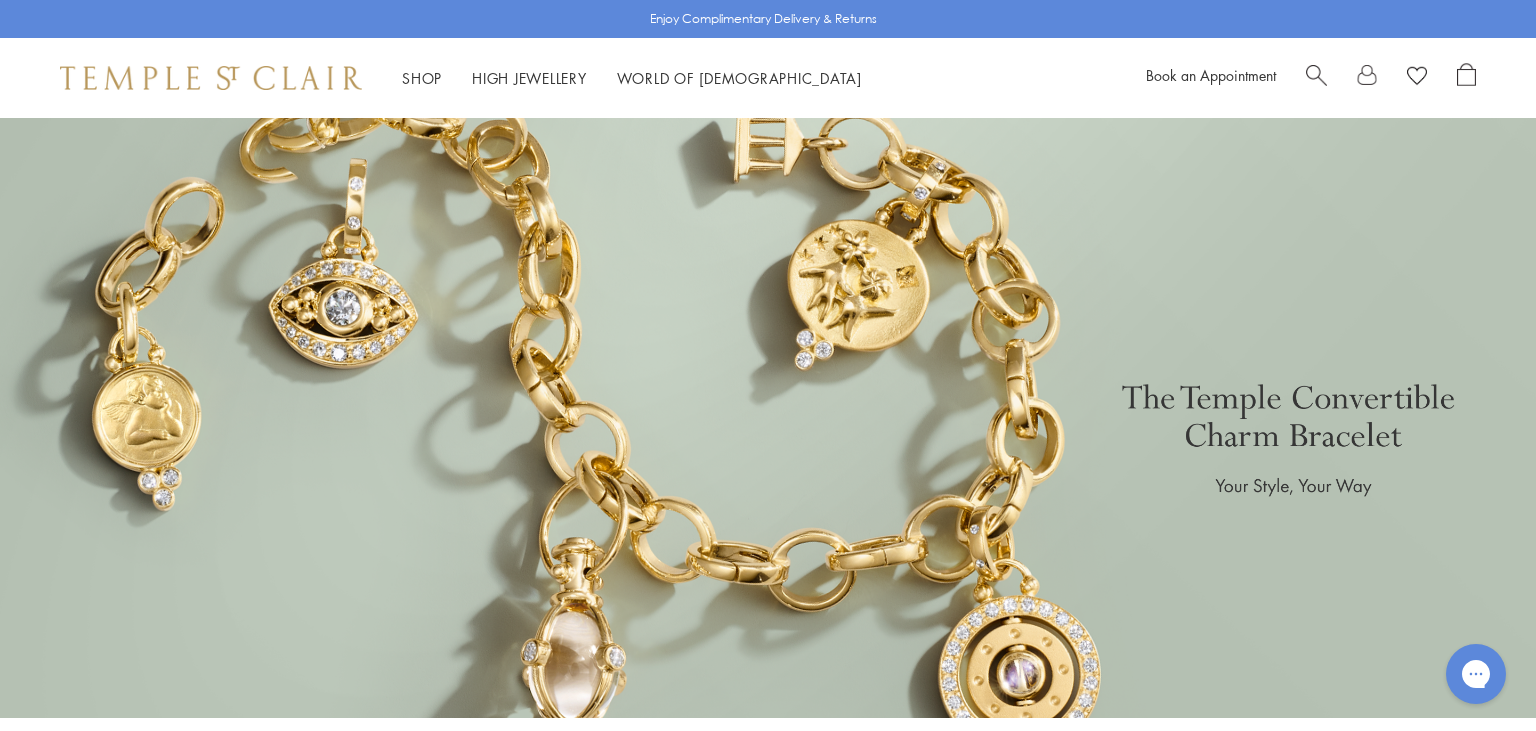 click on "Shop Shop
Categories Amulets   Pendants & Charms   Lockets   Chains & Leather Cords   Earrings   Rings   Bracelets & Bangles   Necklaces   Books & Notebooks   View All   Collections Rock Crystal Amulet   Angels   Color Theory   Celestial   Tree of Life   Royal Blue Moonstone   Zodiac   Featured Travel Jewels   New Arrivals   S25 Fiori Collection   Our Exclusive Jewels   Jewels to Personalize   Limited Edition Jewels   Sassini Rings   Temple Classics   Temple St. Clair x Big Life Foundation    Curated for you
Temple Convertible Charm Bracelet Shop Now" at bounding box center (768, 78) 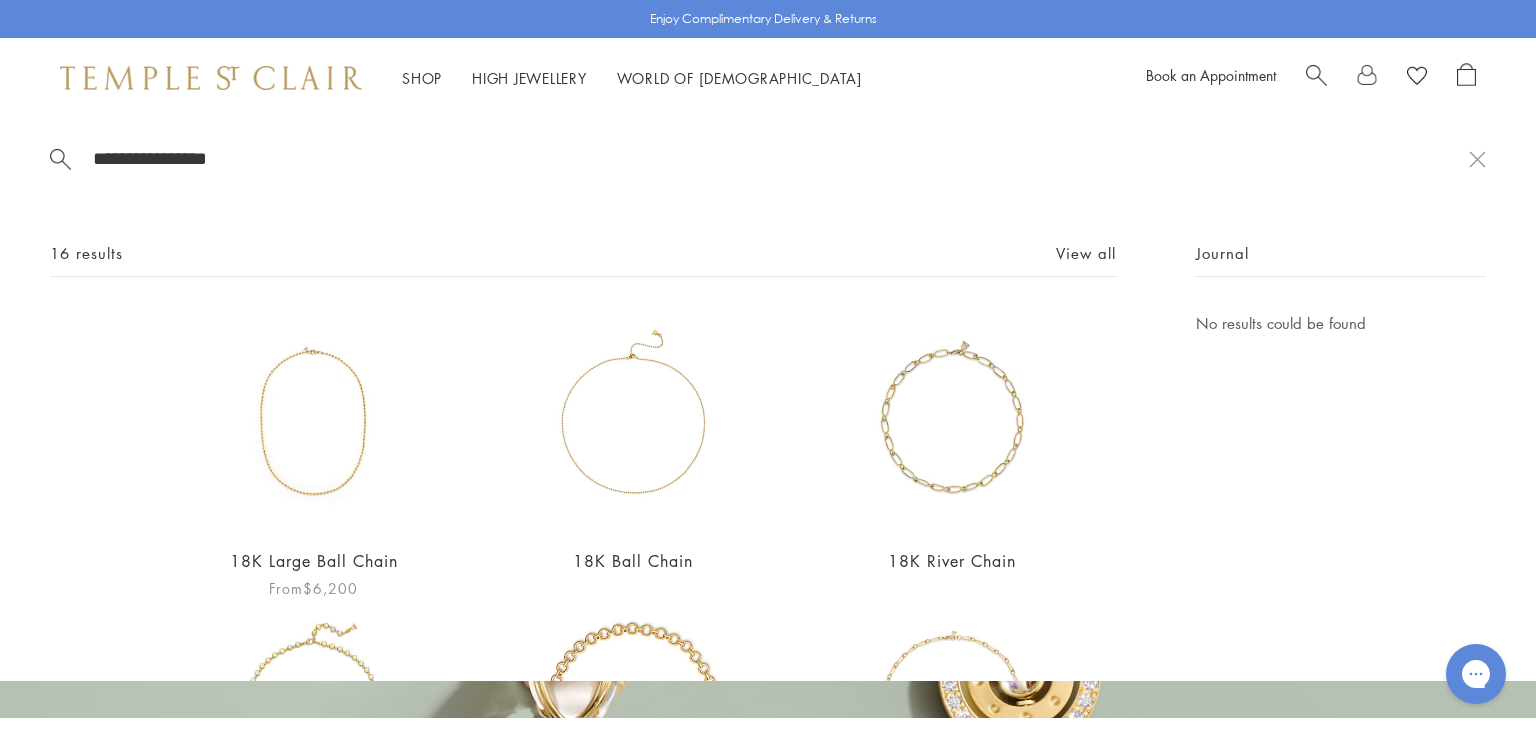 type on "**********" 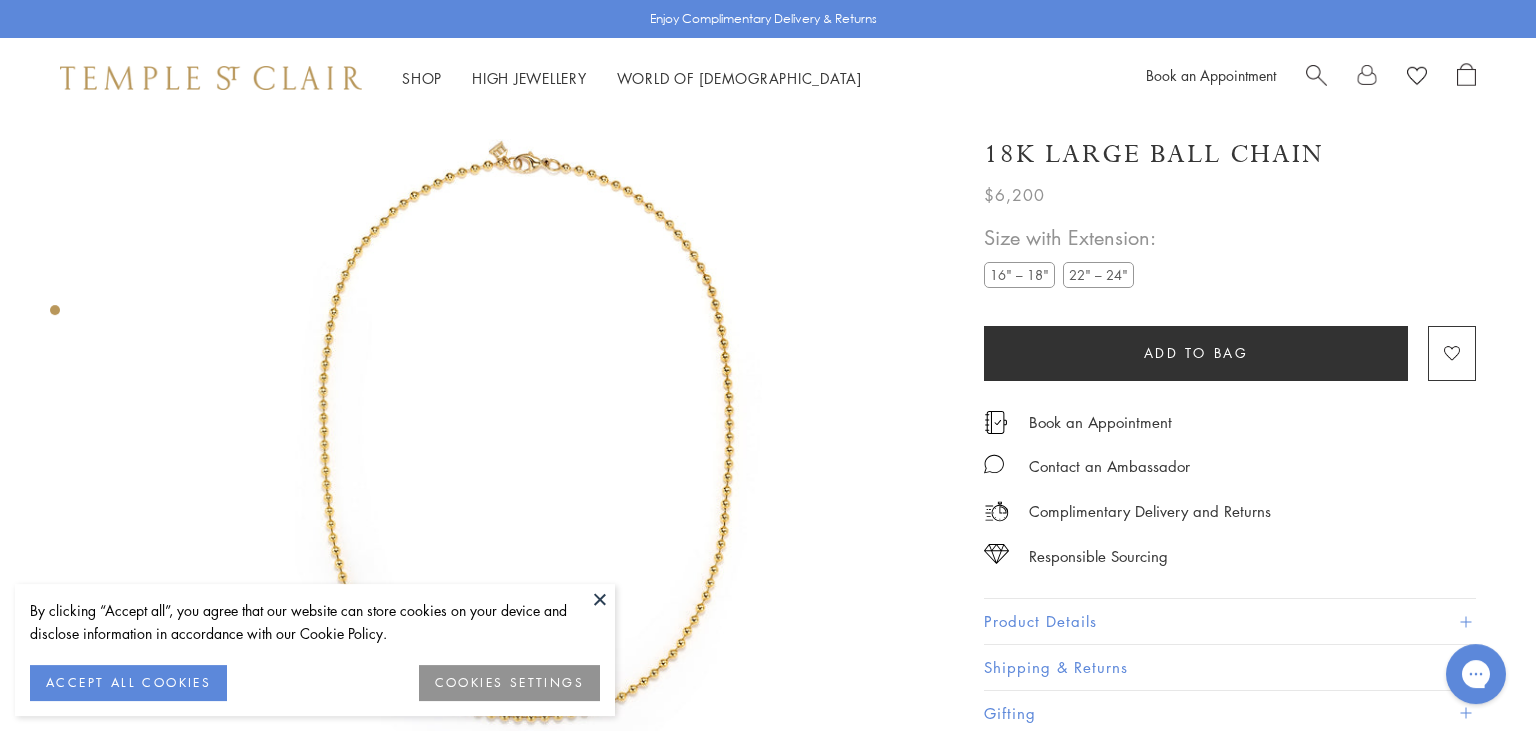 scroll, scrollTop: 118, scrollLeft: 0, axis: vertical 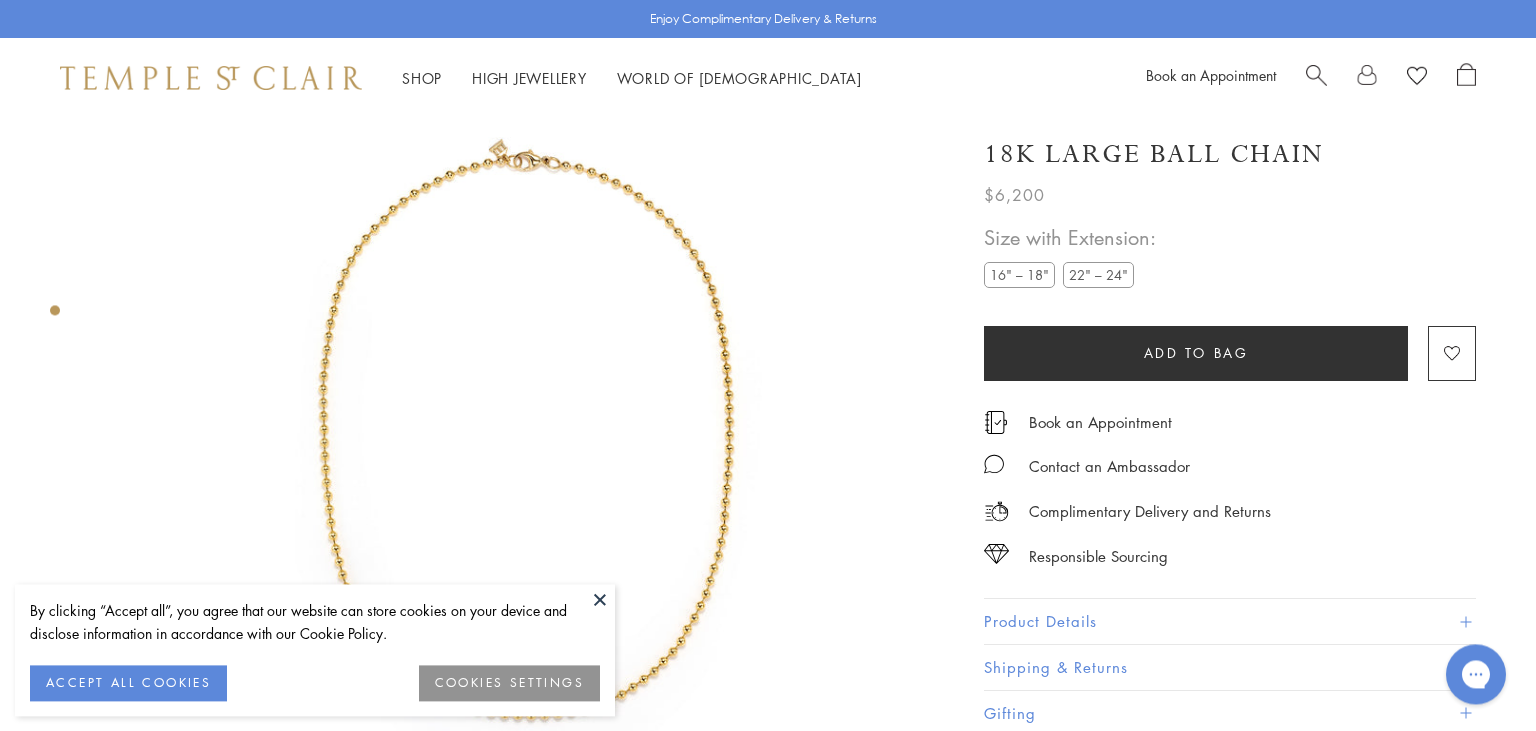 click at bounding box center [600, 599] 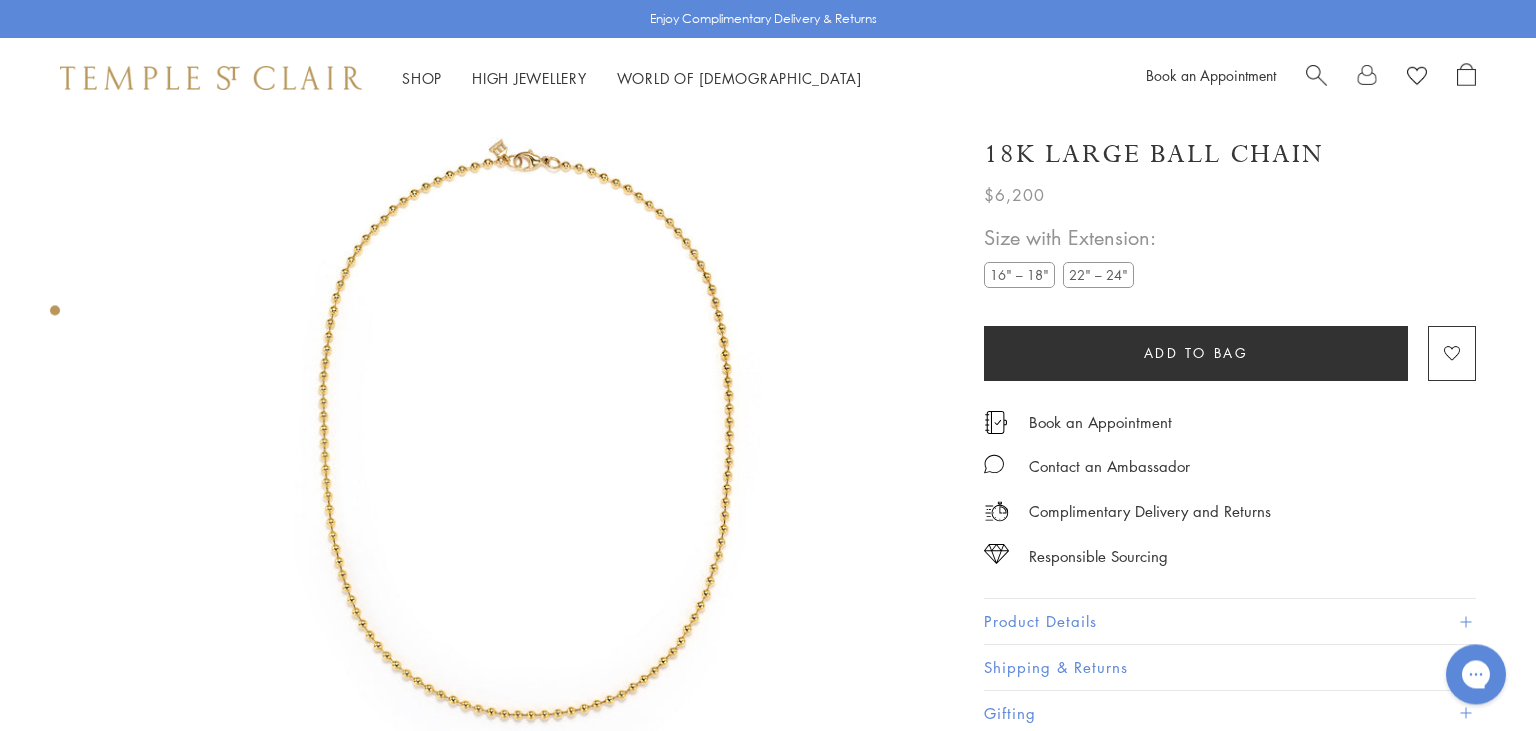 scroll, scrollTop: 117, scrollLeft: 0, axis: vertical 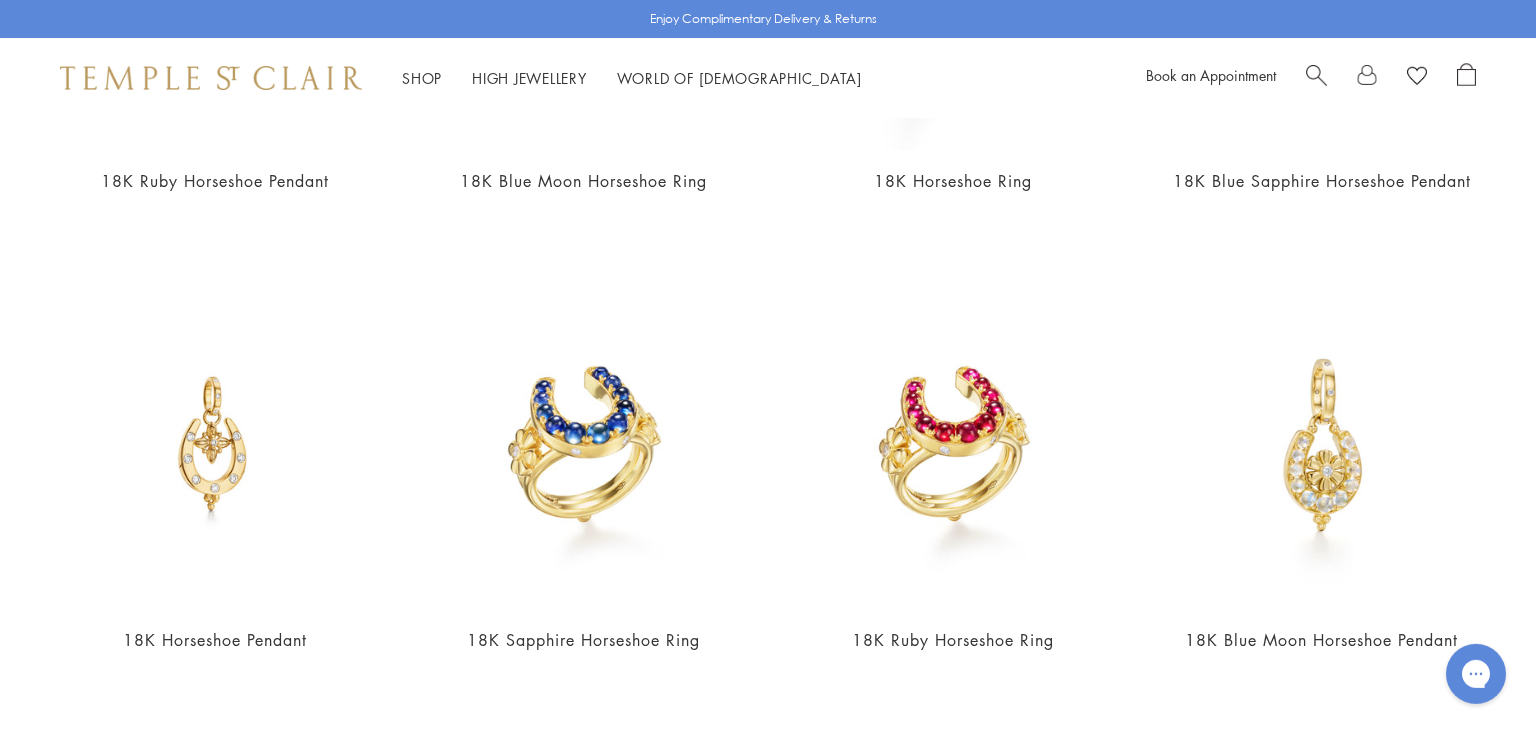 click at bounding box center (1316, 73) 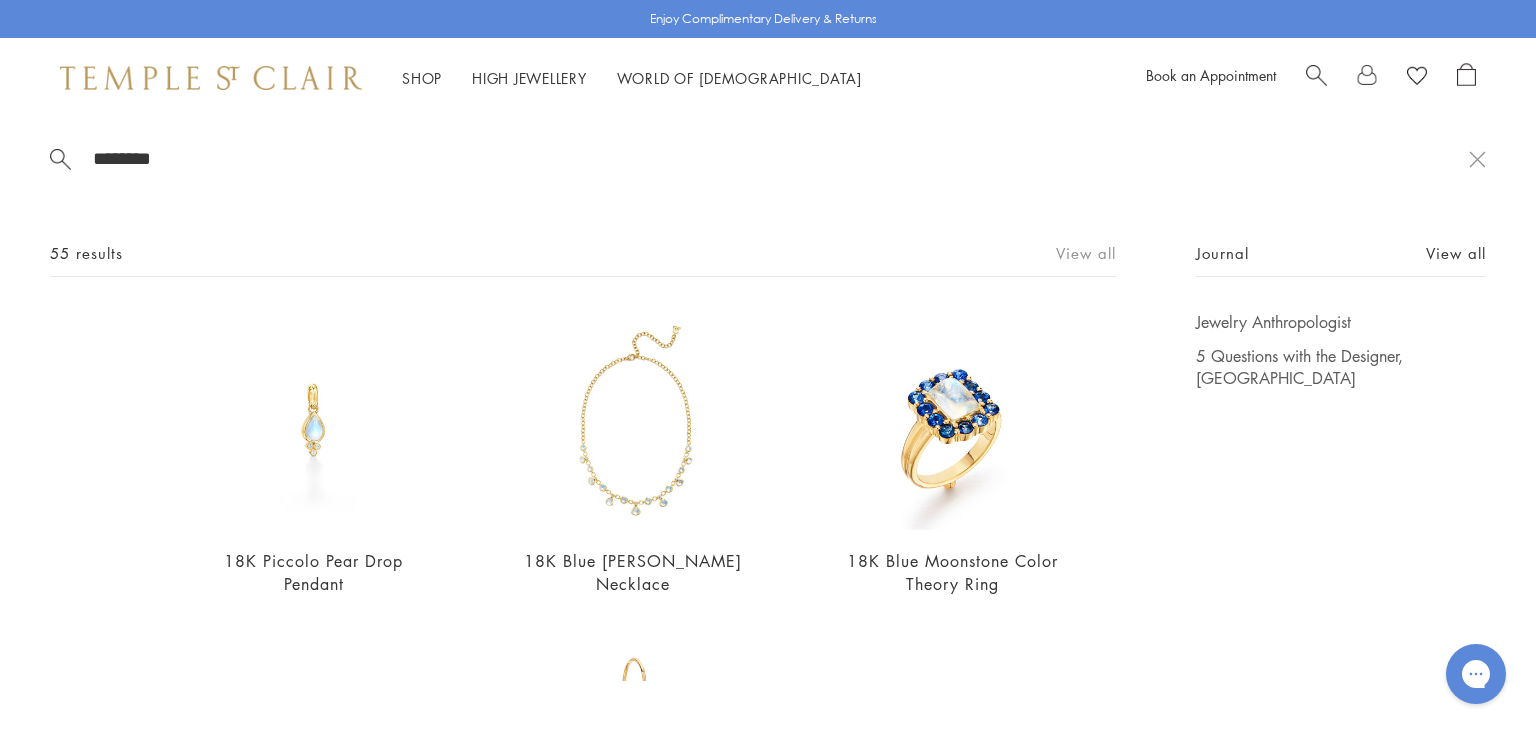type on "********" 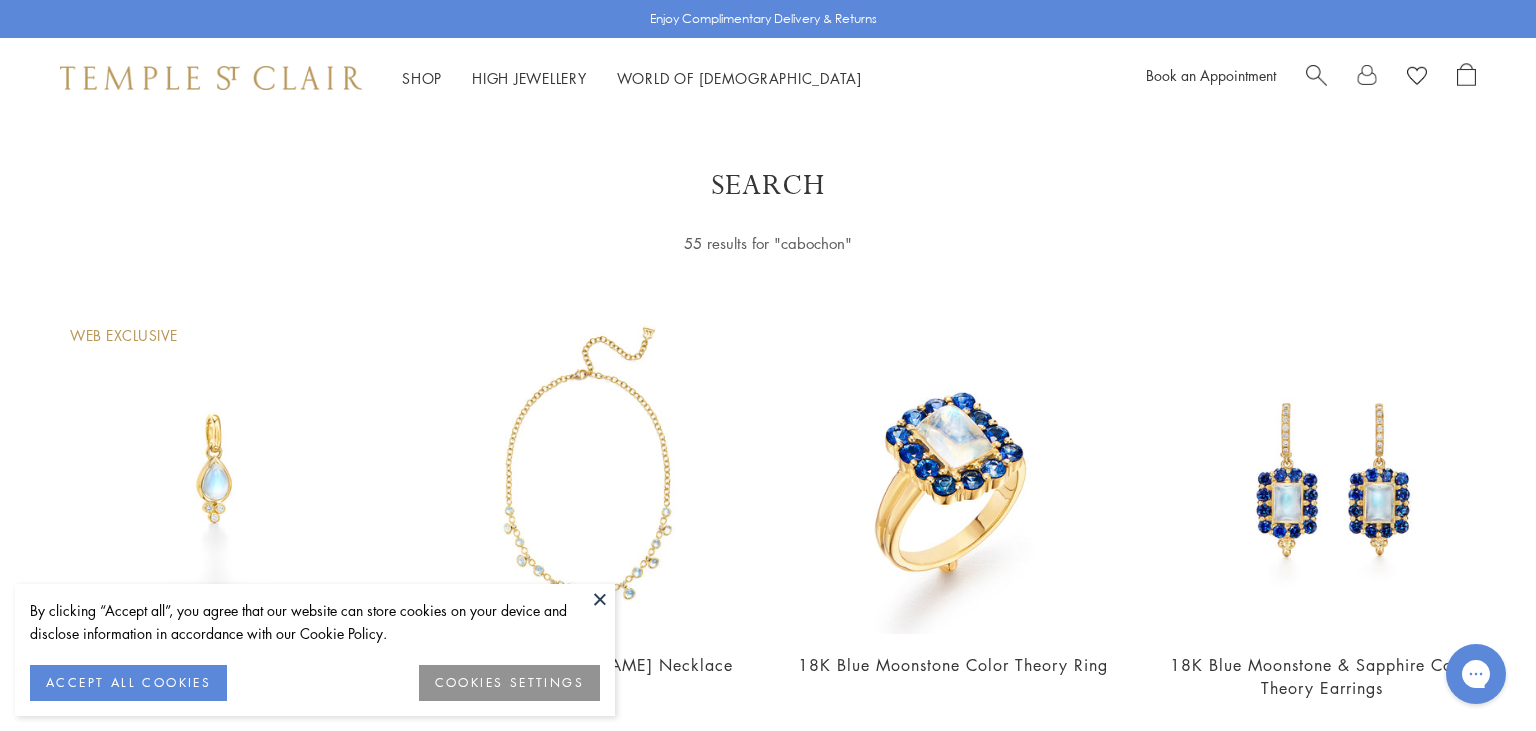 scroll, scrollTop: 0, scrollLeft: 0, axis: both 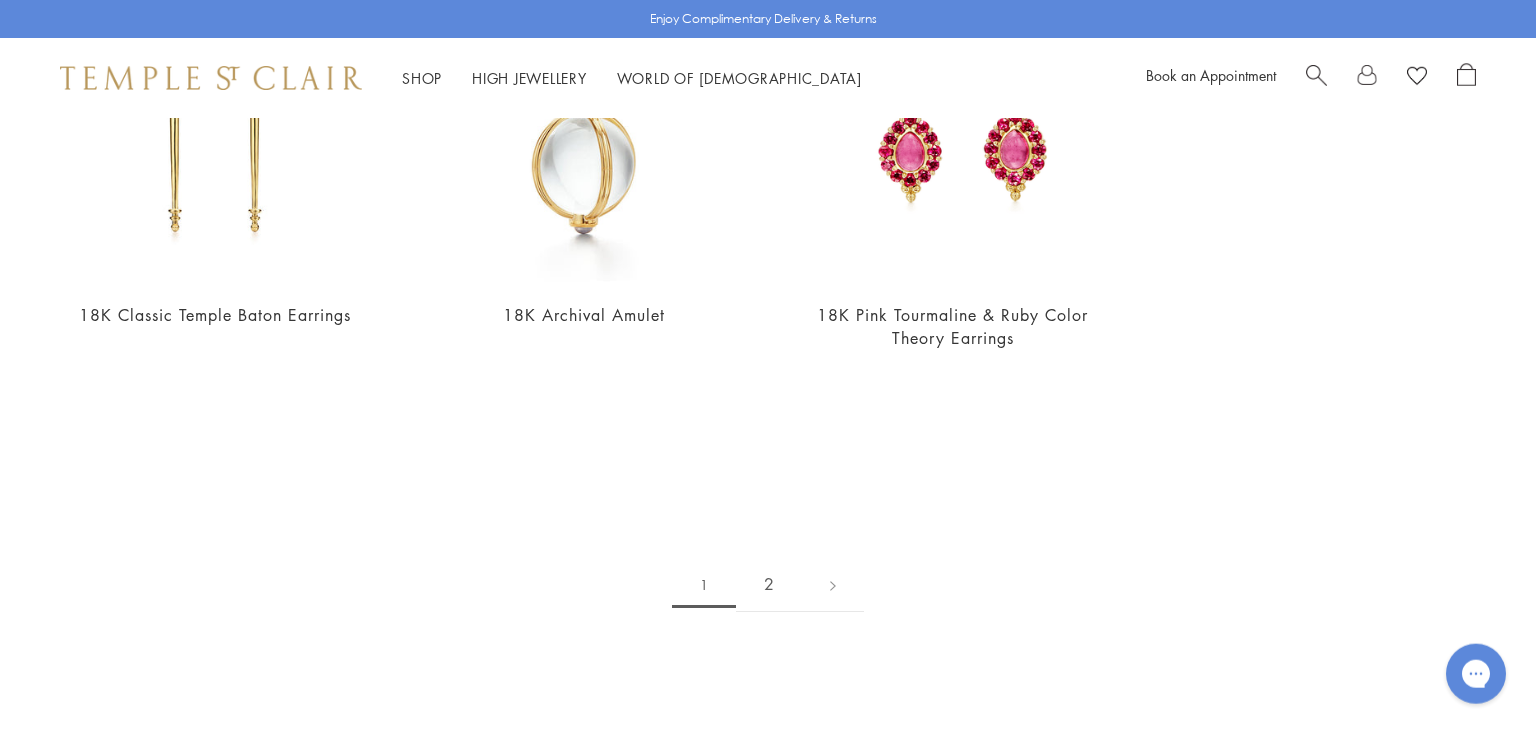 click on "2" at bounding box center [769, 584] 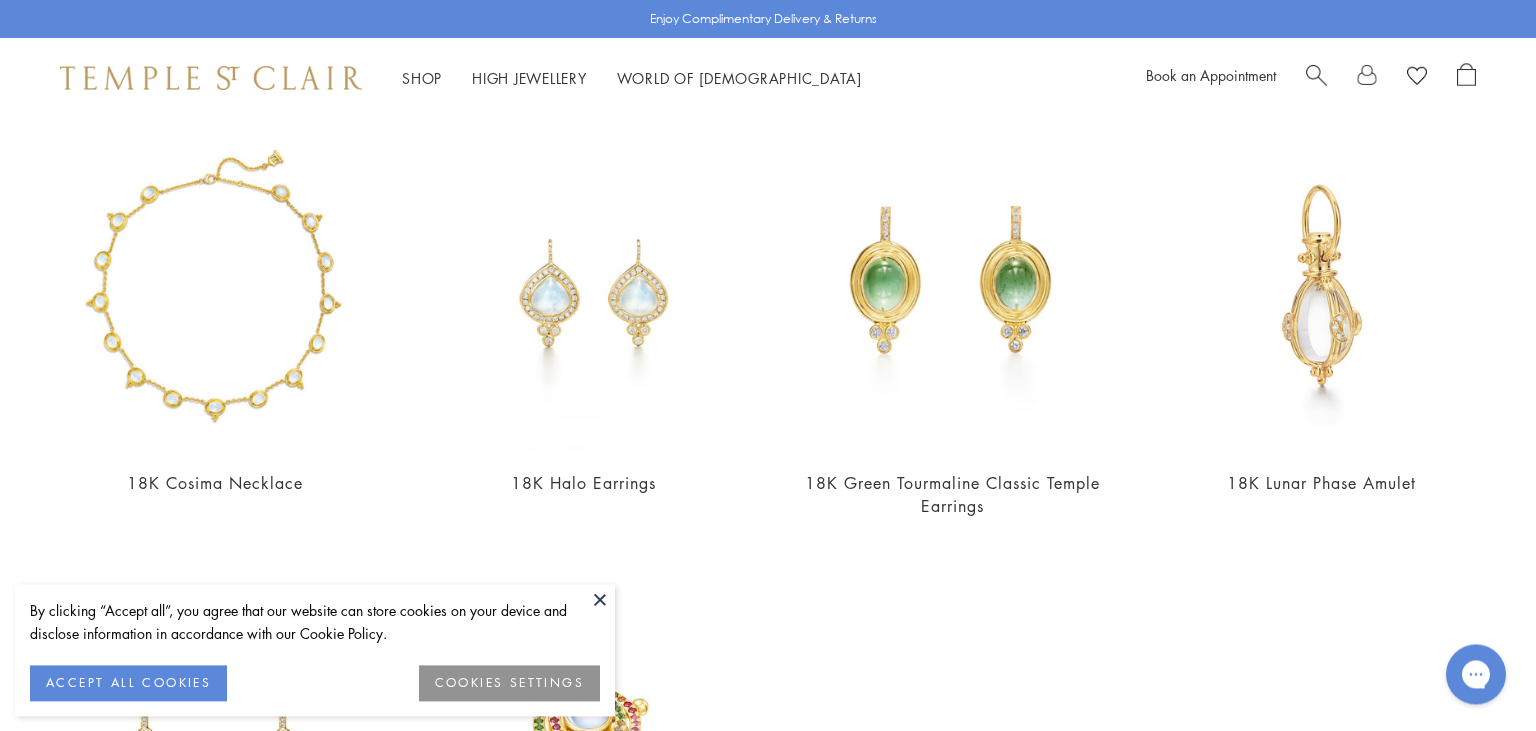 scroll, scrollTop: 1552, scrollLeft: 0, axis: vertical 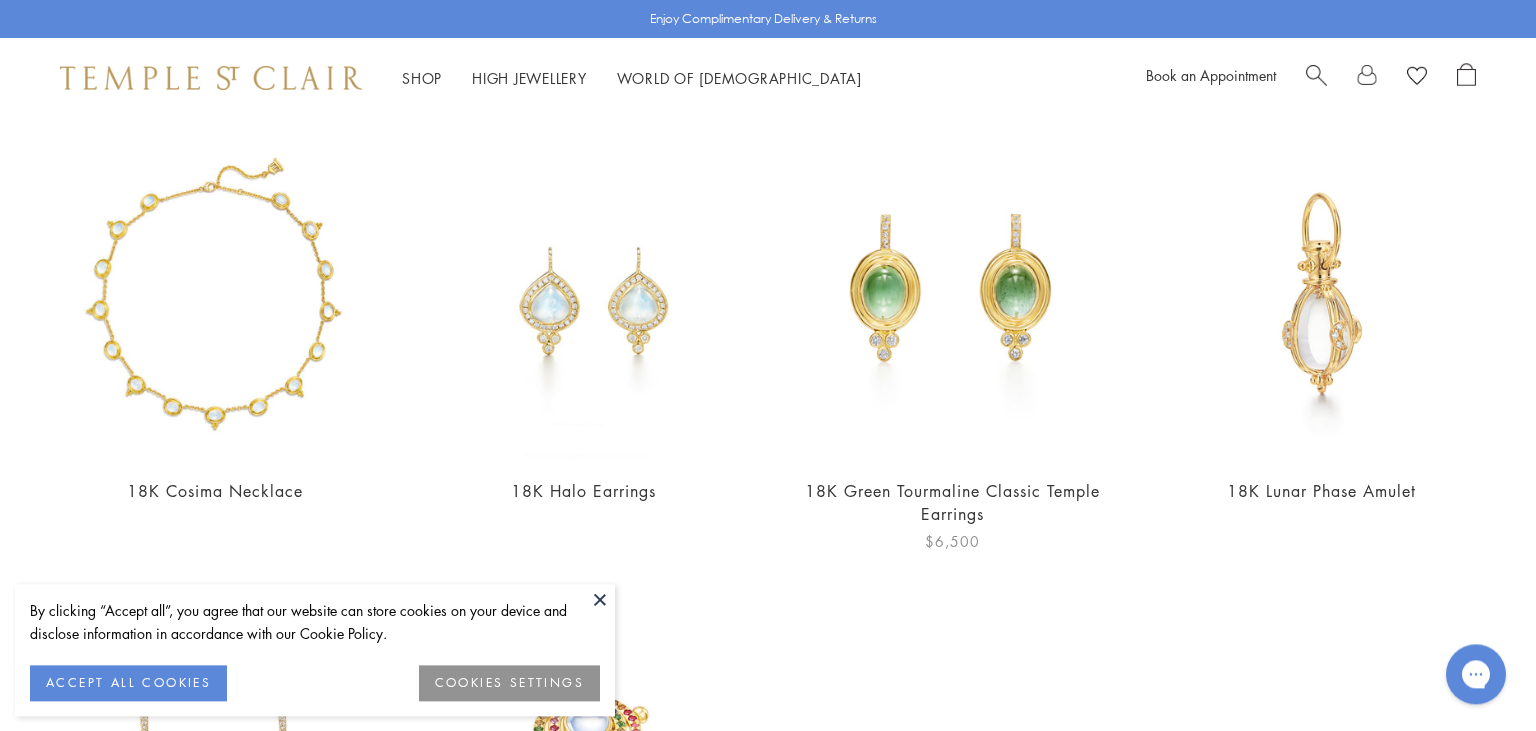 click at bounding box center (952, 295) 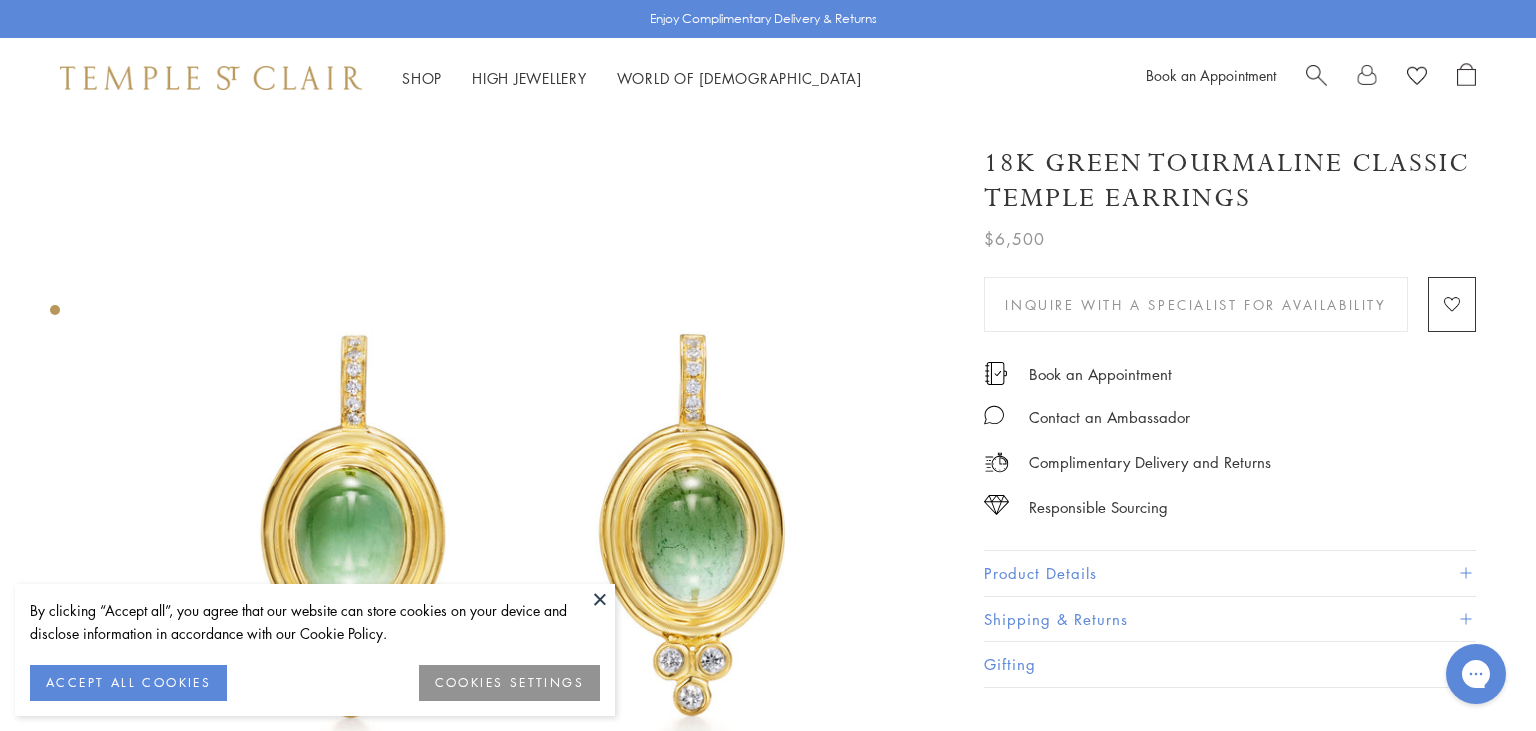 scroll, scrollTop: 0, scrollLeft: 0, axis: both 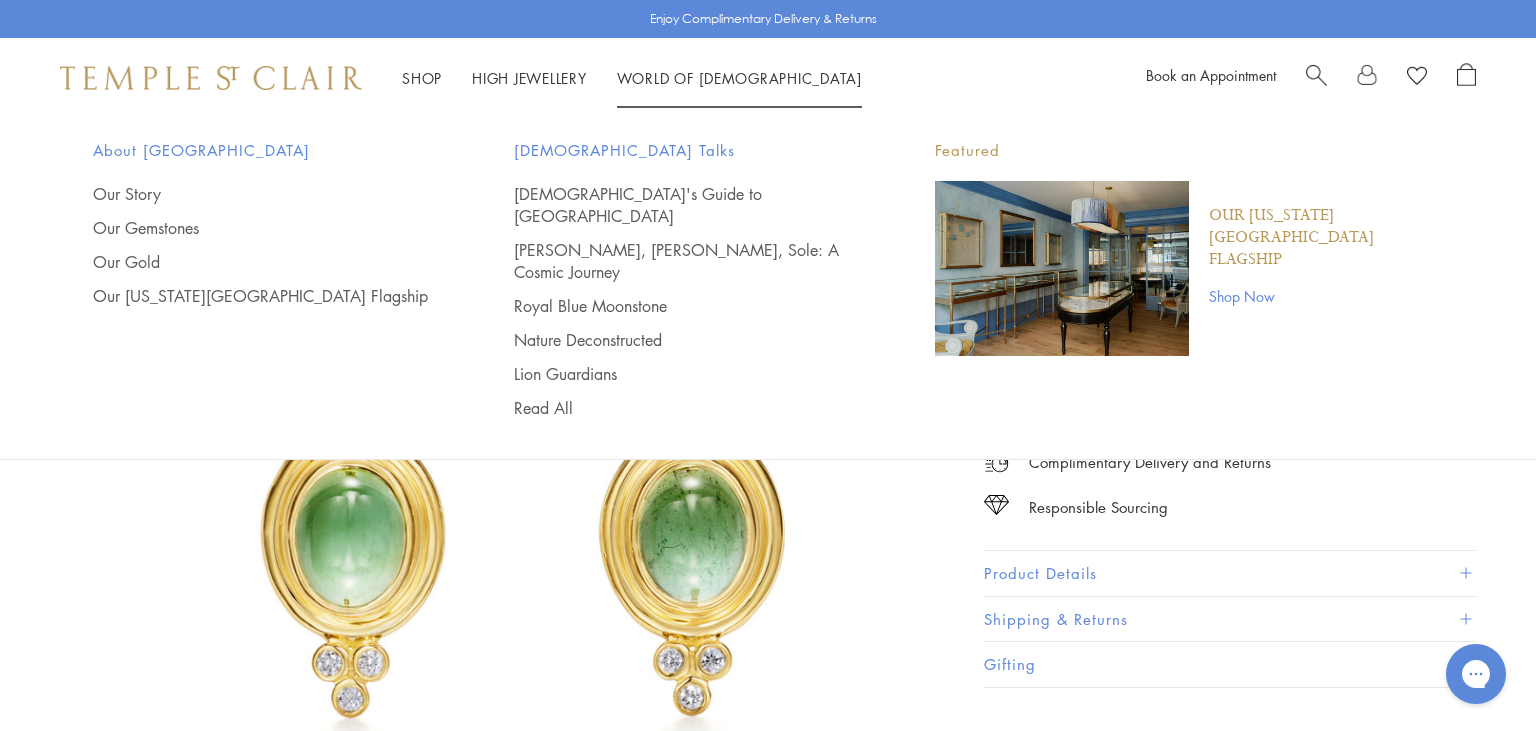 click at bounding box center [1316, 73] 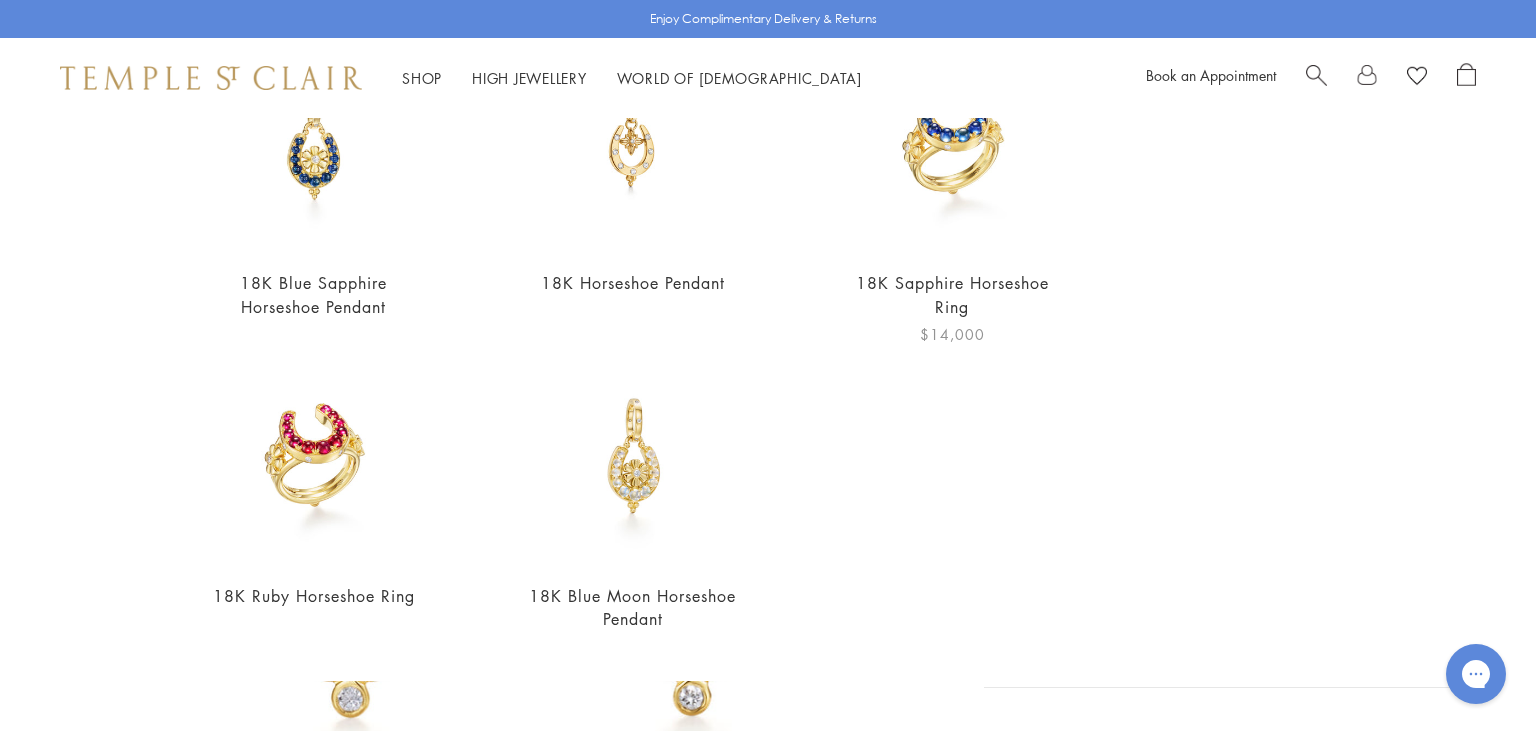 scroll, scrollTop: 598, scrollLeft: 0, axis: vertical 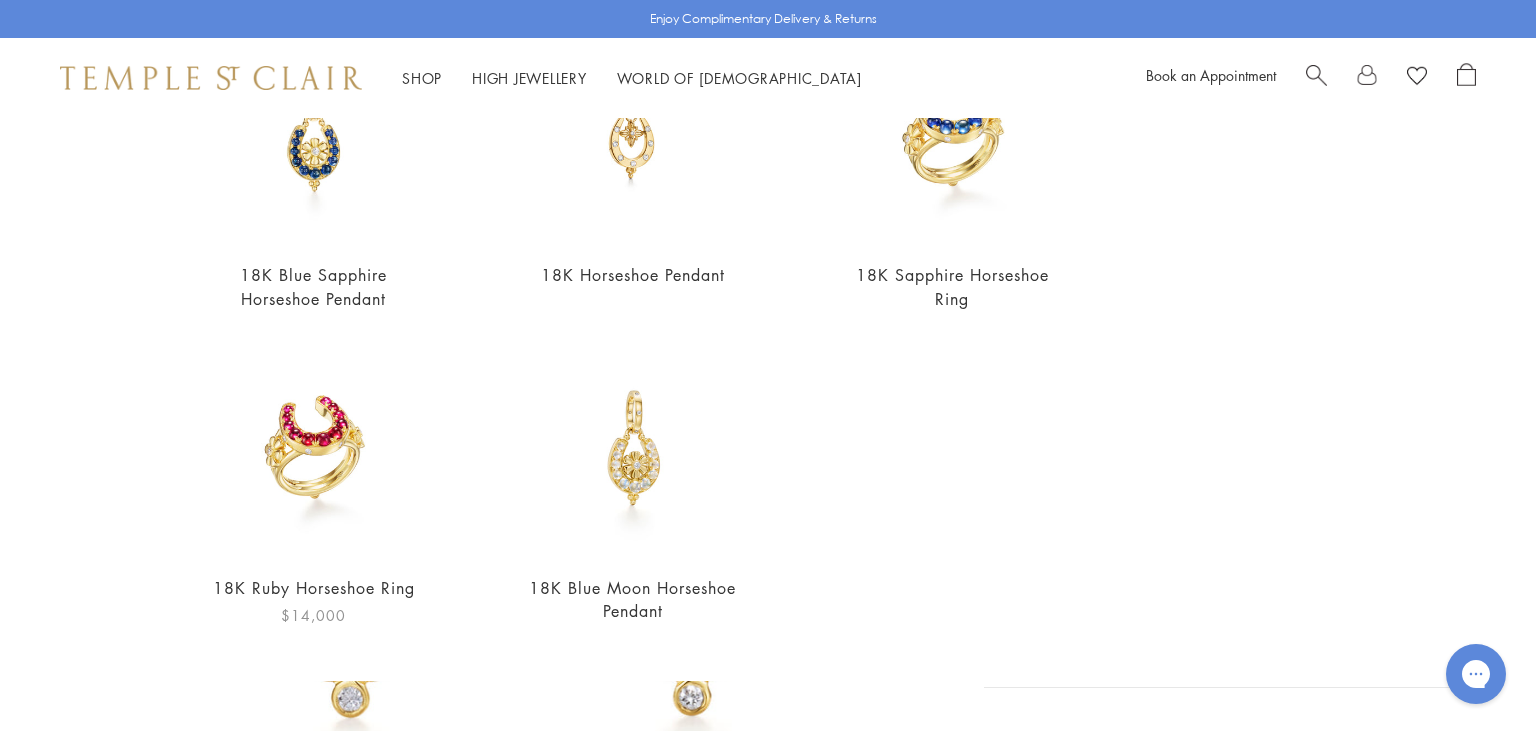 type on "*********" 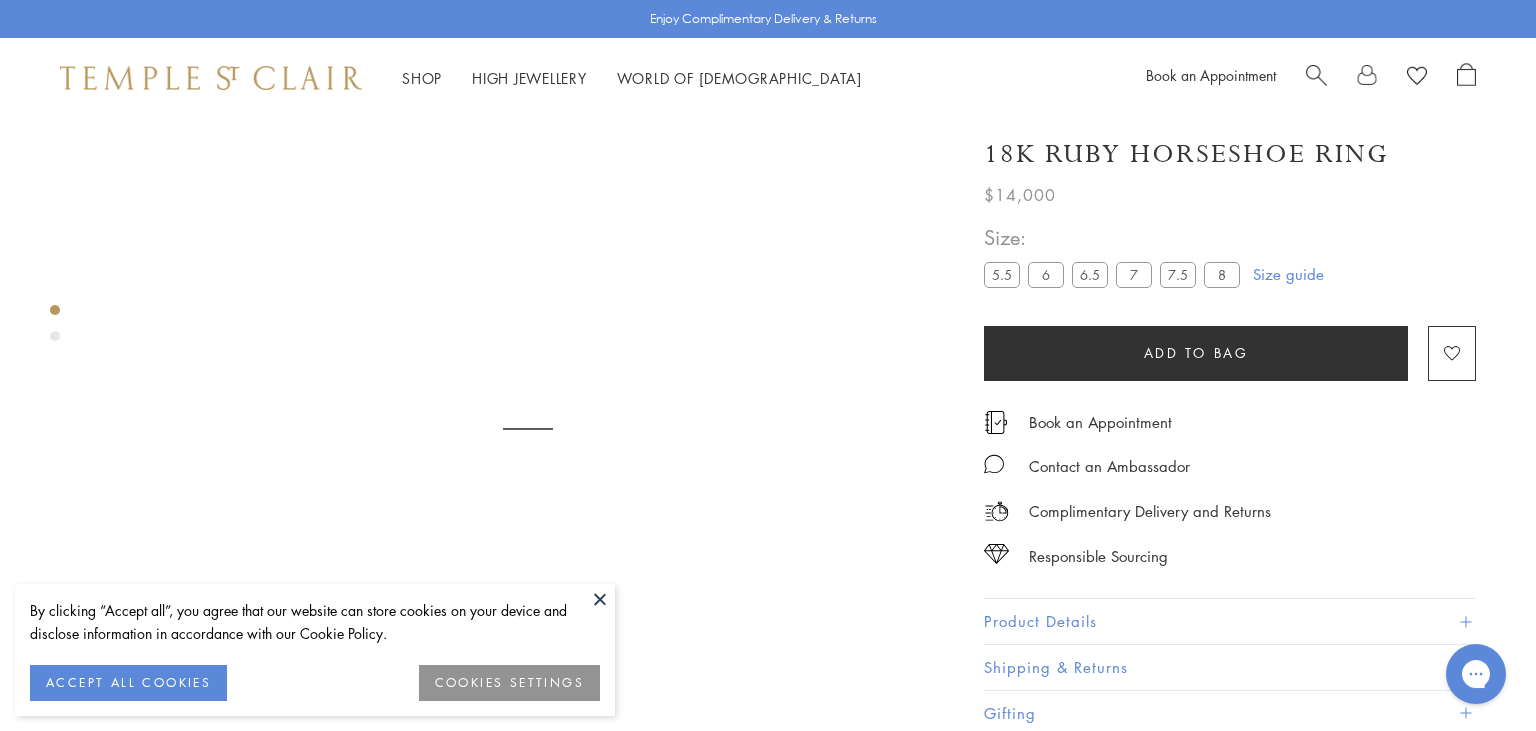 scroll, scrollTop: 118, scrollLeft: 0, axis: vertical 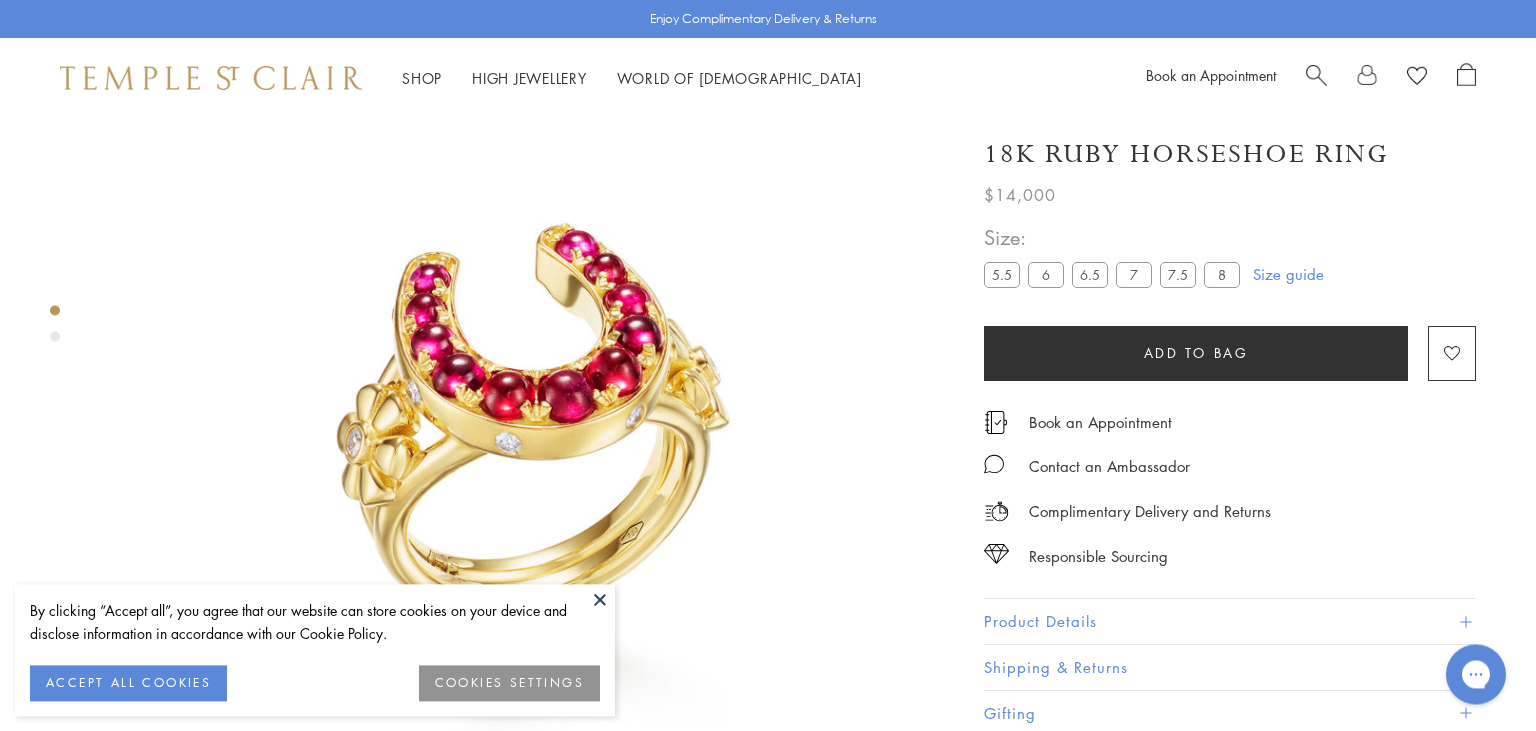 click at bounding box center [600, 599] 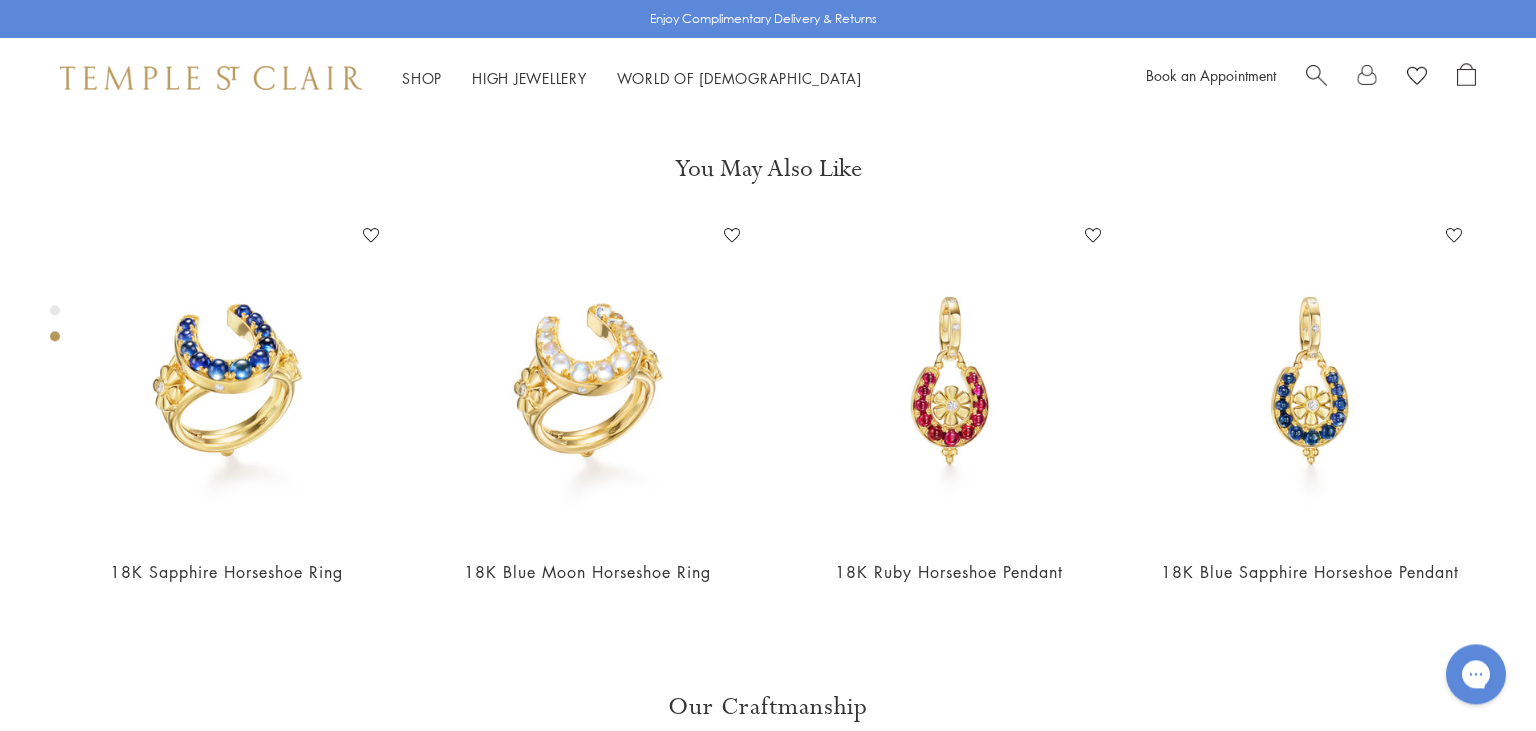 scroll, scrollTop: 861, scrollLeft: 0, axis: vertical 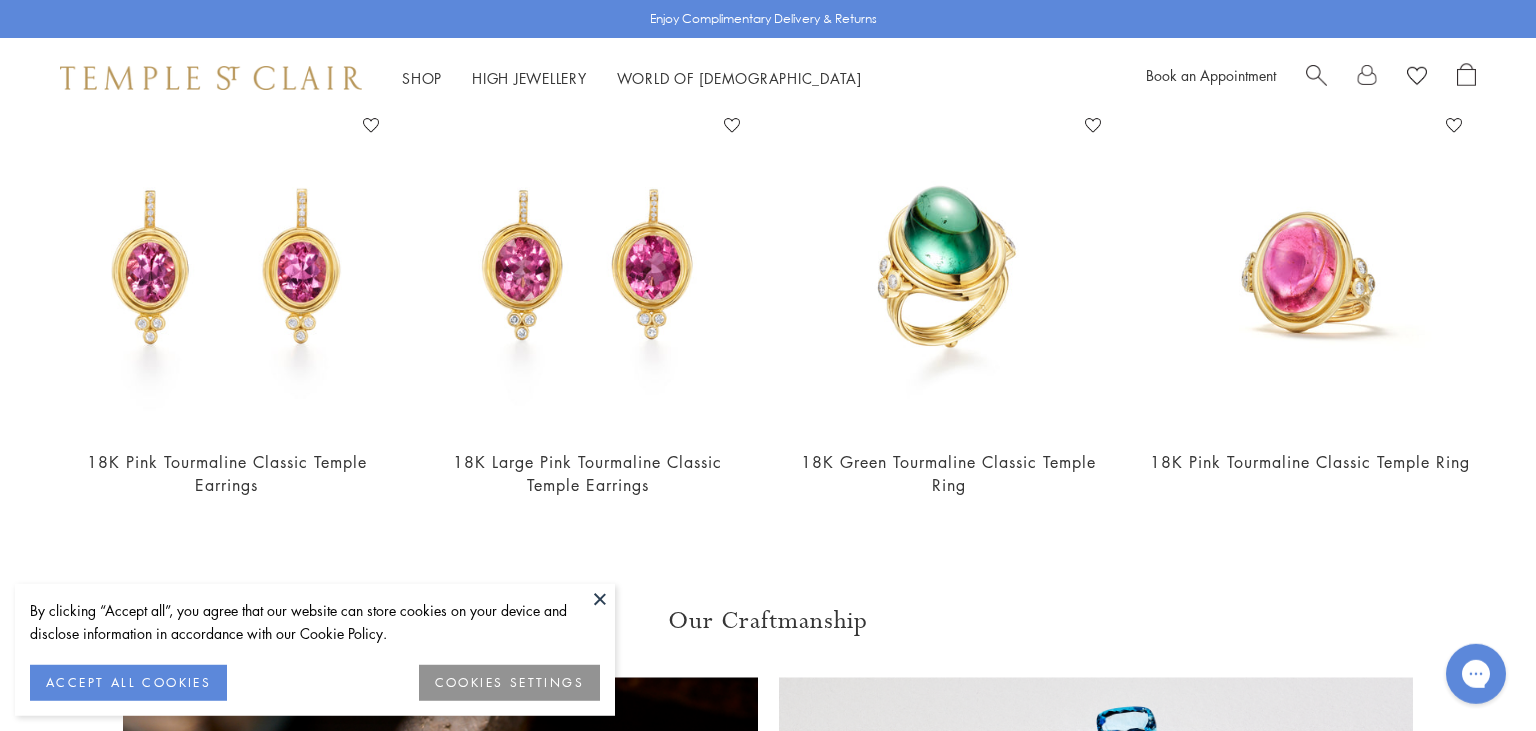 click at bounding box center (600, 599) 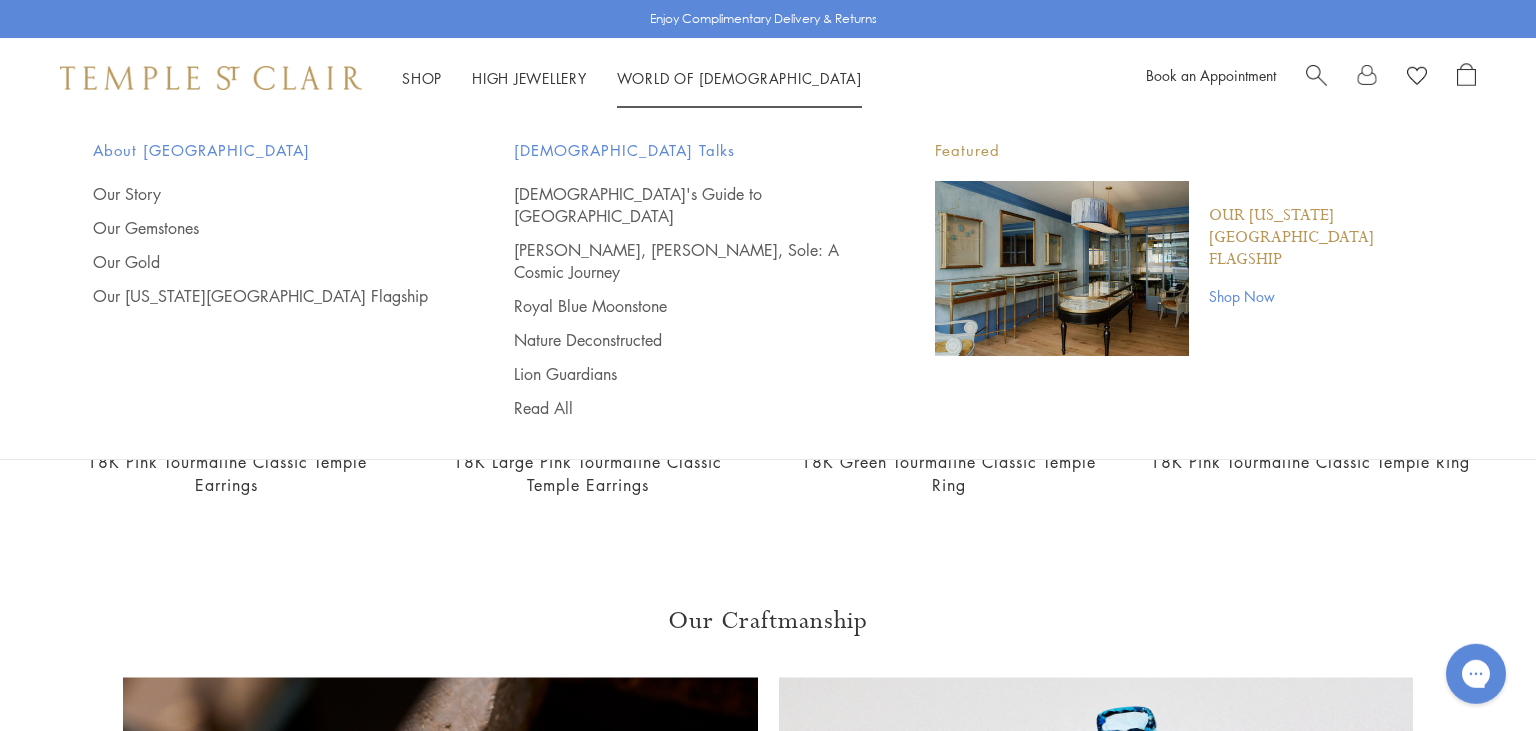click on "Shop Shop
Categories Amulets   Pendants & Charms   Lockets   Chains & Leather Cords   Earrings   Rings   Bracelets & Bangles   Necklaces   Books & Notebooks   View All   Collections Rock Crystal Amulet   Angels   Color Theory   Celestial   Tree of Life   Royal Blue Moonstone   Zodiac   Featured Travel Jewels   New Arrivals   S25 Fiori Collection   Our Exclusive Jewels   Jewels to Personalize   Limited Edition Jewels   Sassini Rings   Temple Classics   Temple St. Clair x Big Life Foundation    Curated for you
[DEMOGRAPHIC_DATA] Convertible Charm Bracelet Shop Now" at bounding box center (768, 78) 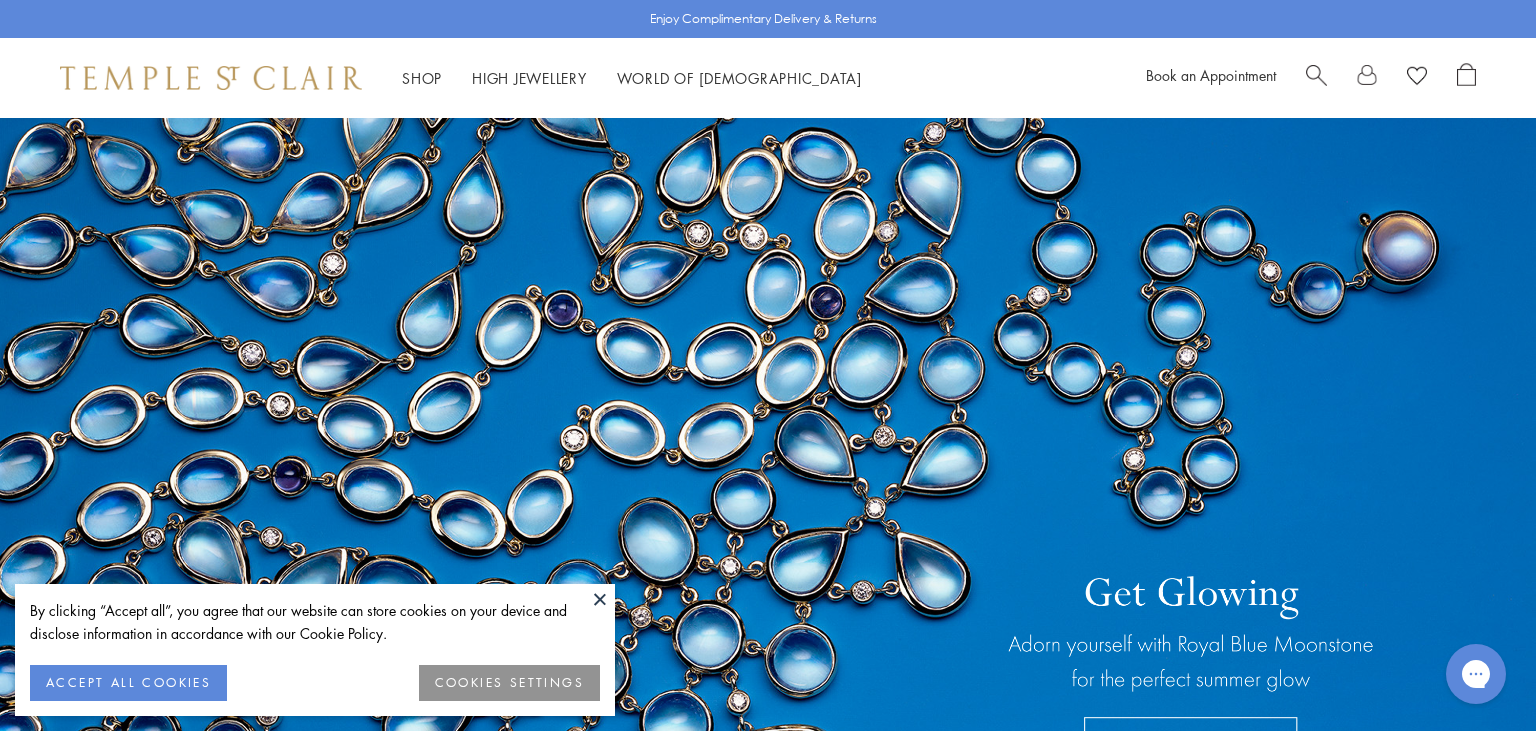 scroll, scrollTop: 0, scrollLeft: 0, axis: both 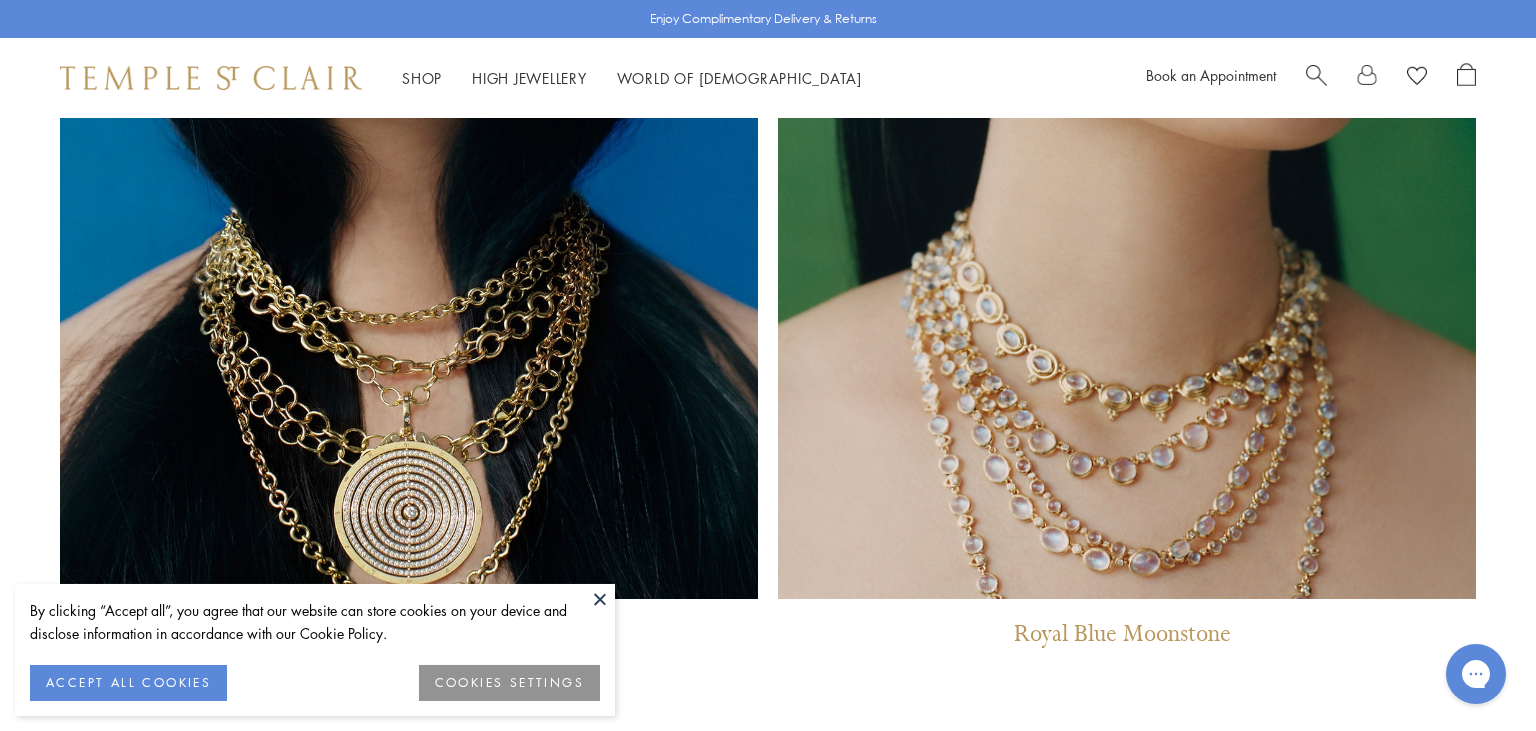 click at bounding box center (600, 599) 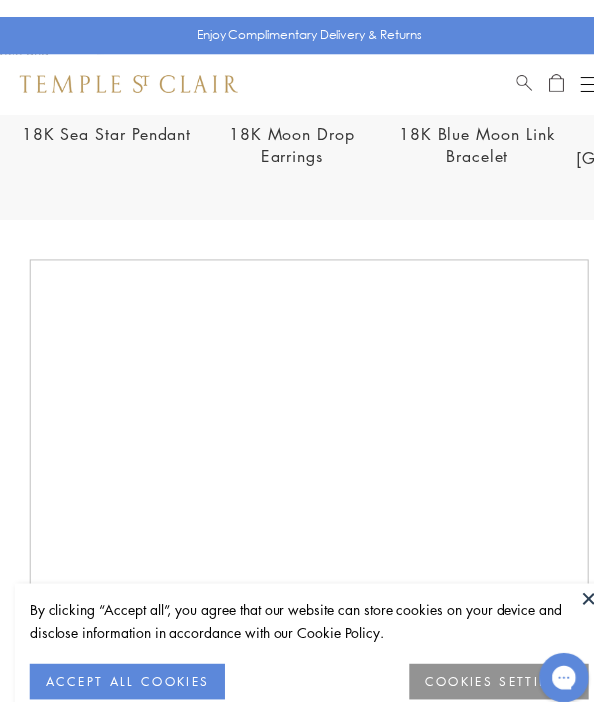 scroll, scrollTop: 952, scrollLeft: 0, axis: vertical 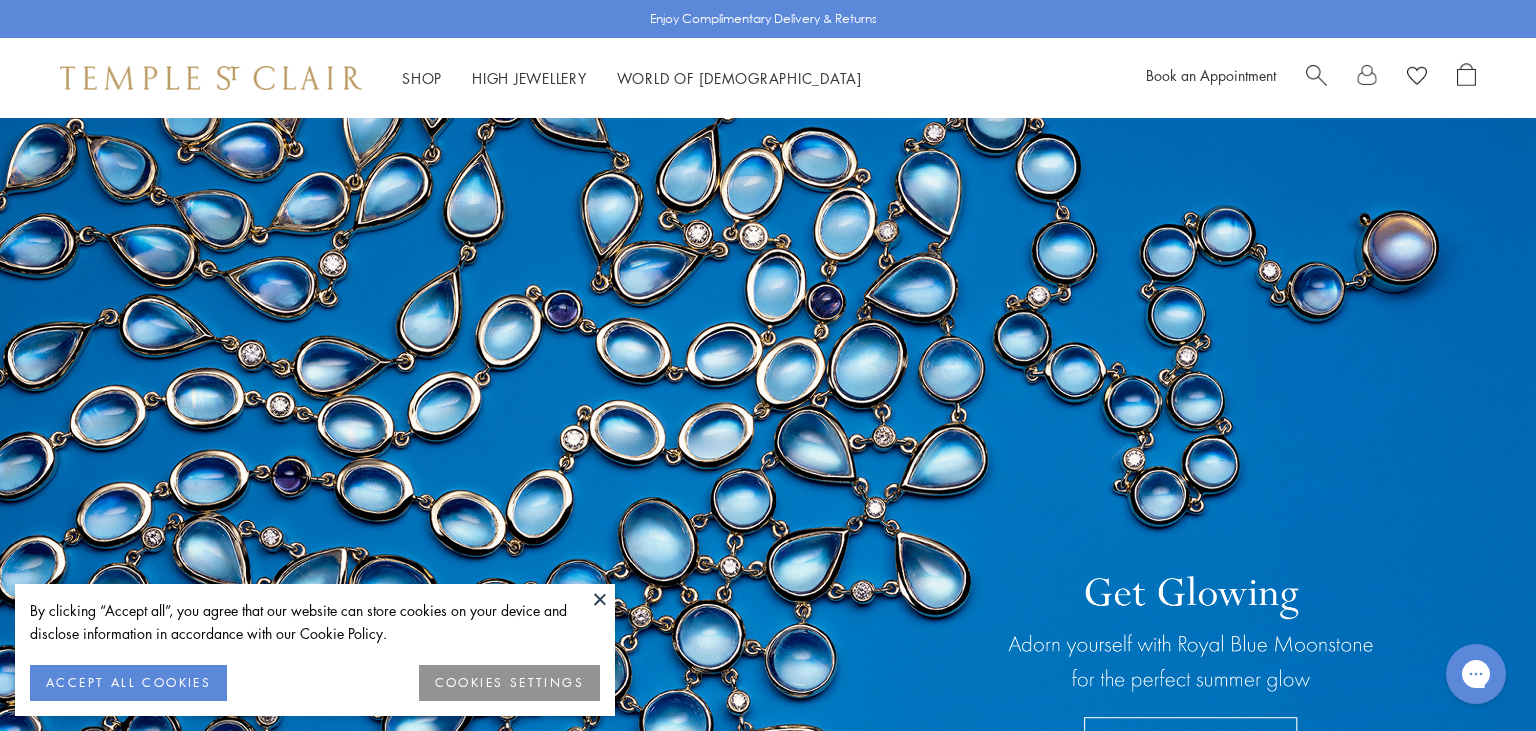 click at bounding box center [600, 599] 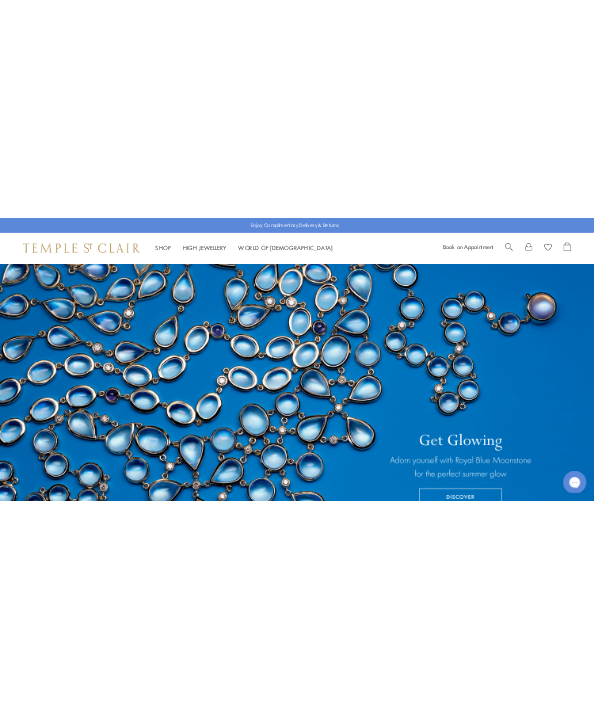 scroll, scrollTop: 17, scrollLeft: 0, axis: vertical 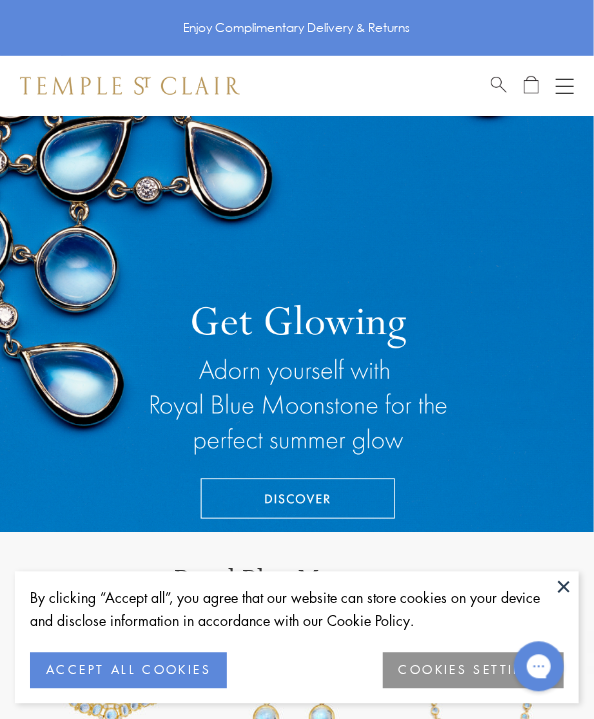 click at bounding box center [564, 587] 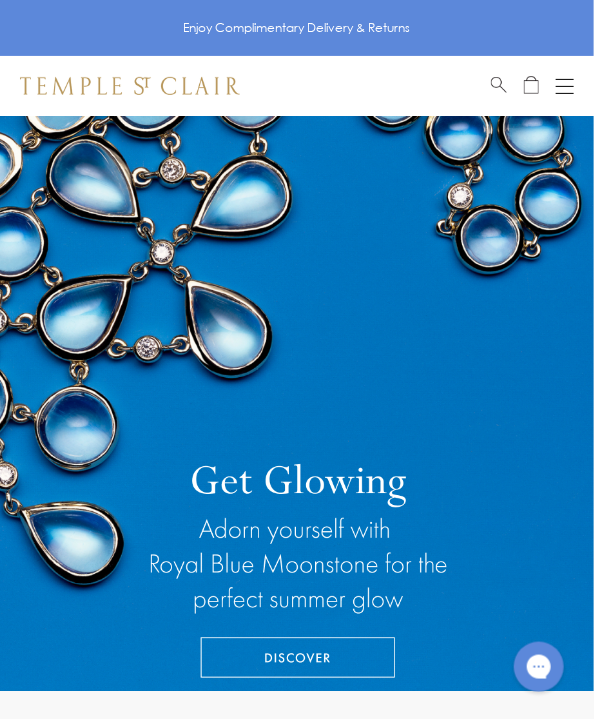 scroll, scrollTop: 81, scrollLeft: 0, axis: vertical 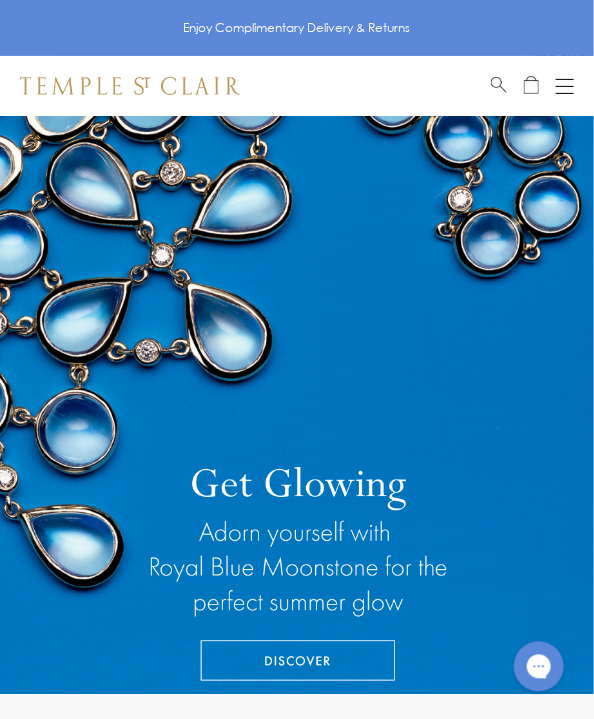 click at bounding box center (297, 365) 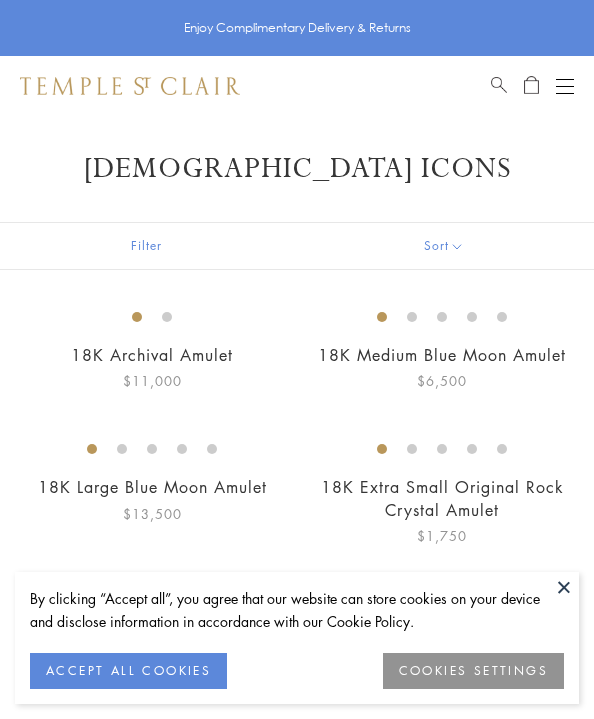 scroll, scrollTop: 0, scrollLeft: 0, axis: both 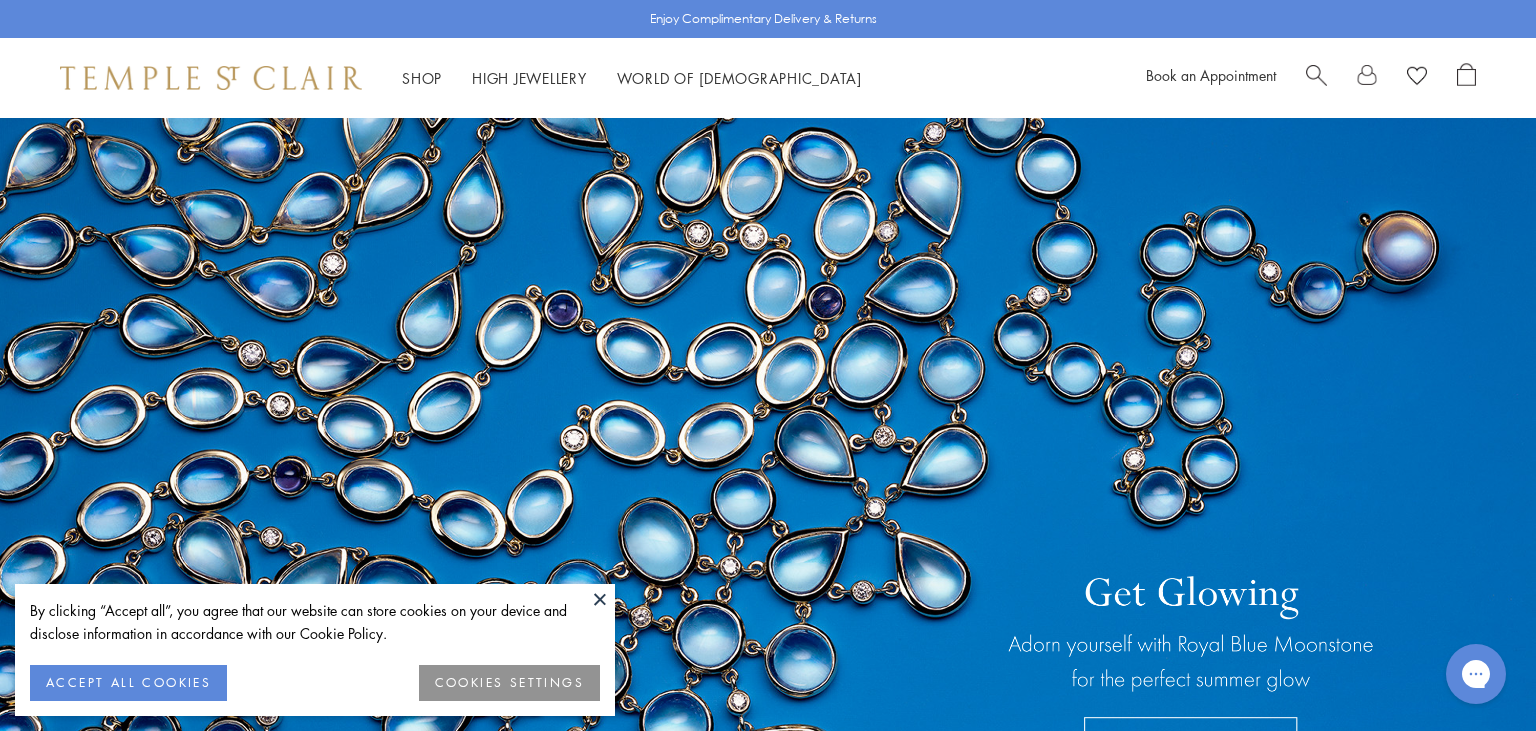 click at bounding box center (600, 599) 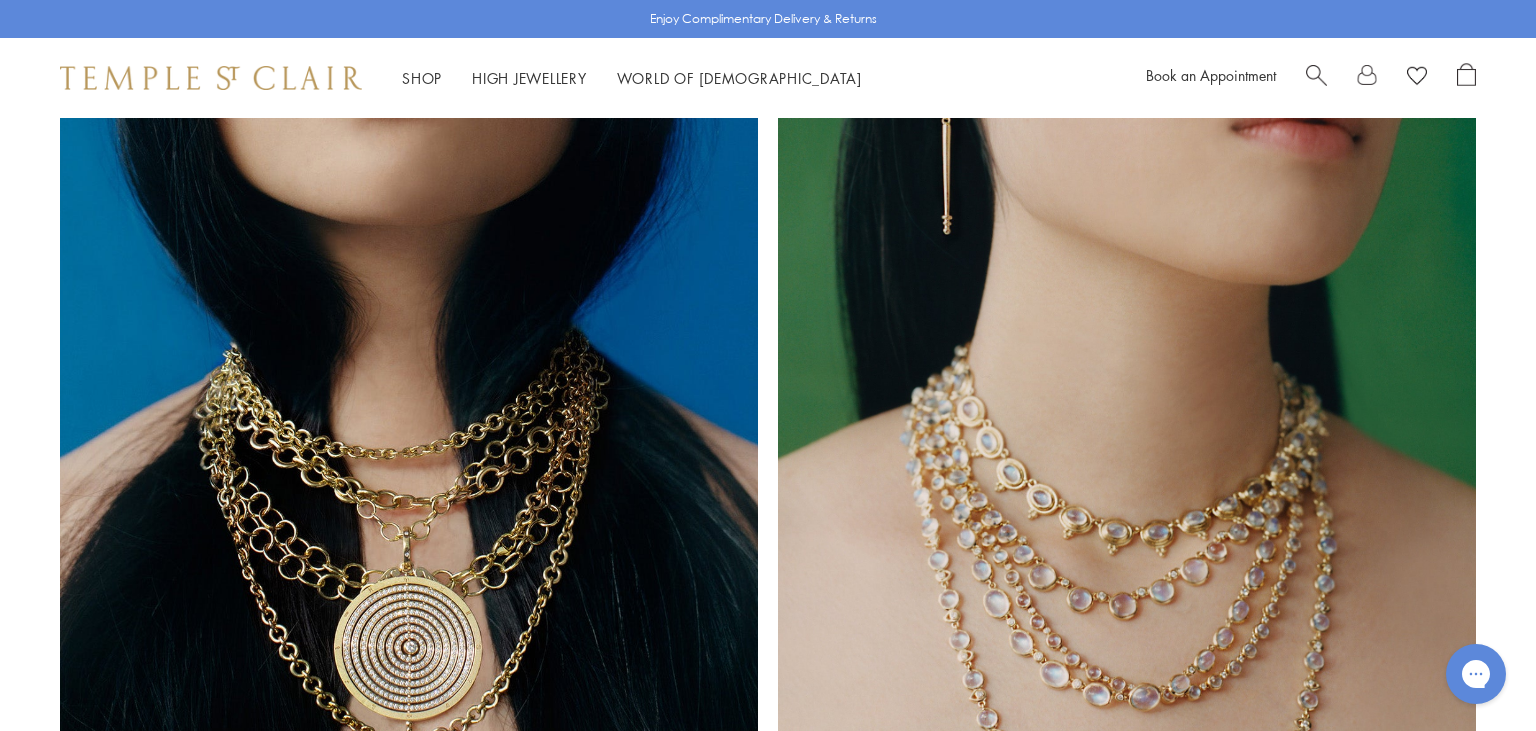 scroll, scrollTop: 2004, scrollLeft: 0, axis: vertical 